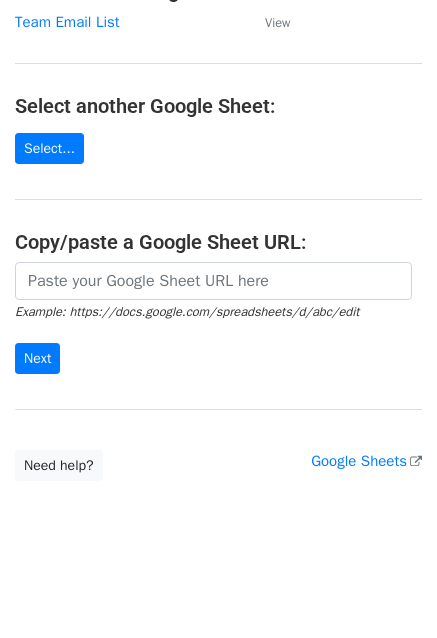 scroll, scrollTop: 0, scrollLeft: 0, axis: both 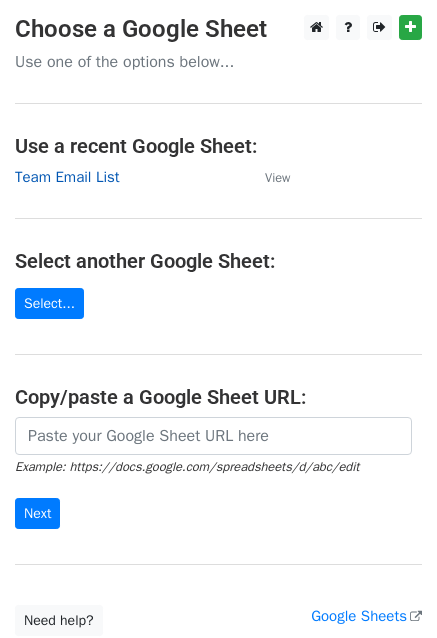 click on "Team Email List" at bounding box center (67, 177) 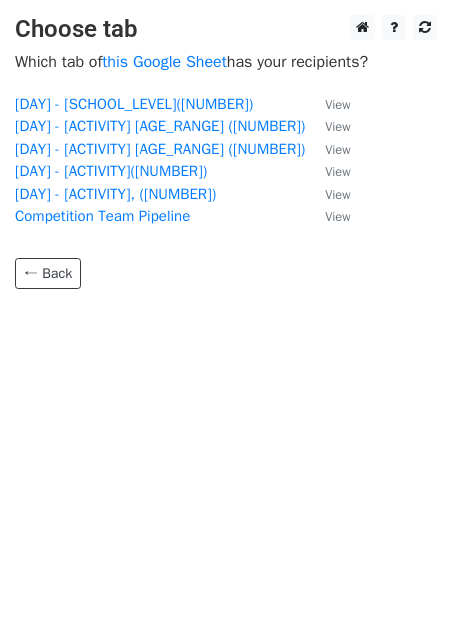 scroll, scrollTop: 0, scrollLeft: 0, axis: both 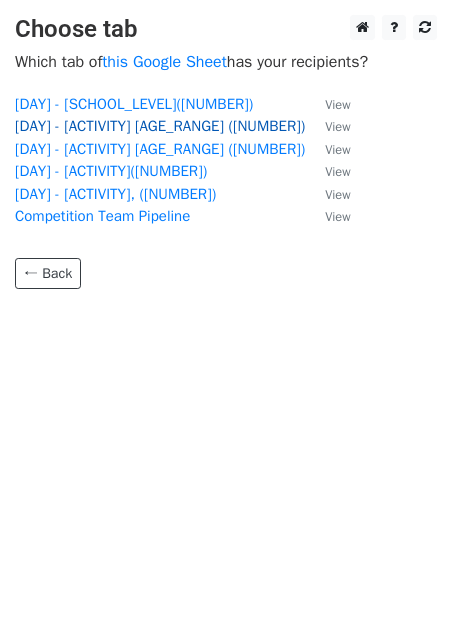 click on "Tuesday - Rec Cheer Ages 4-6 (11)" at bounding box center (160, 126) 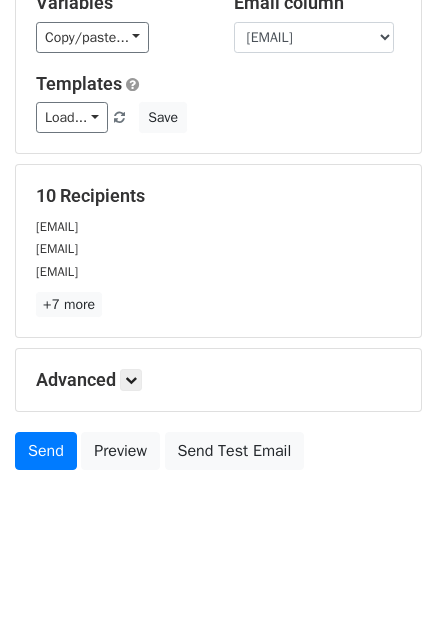 scroll, scrollTop: 0, scrollLeft: 0, axis: both 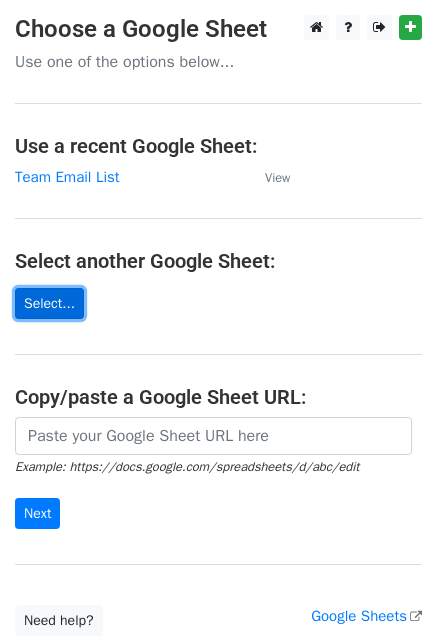 click on "Select..." at bounding box center [49, 303] 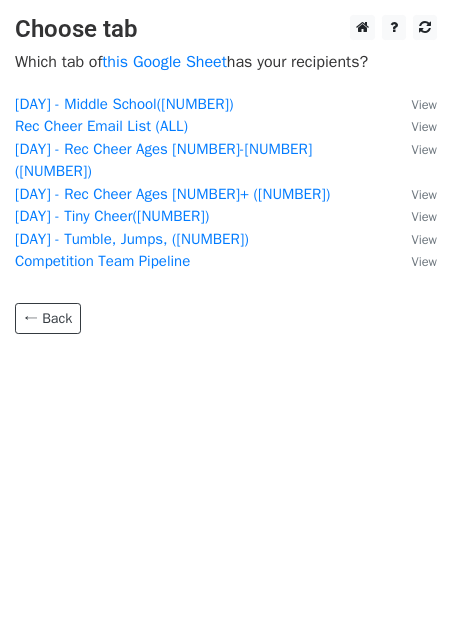 scroll, scrollTop: 0, scrollLeft: 0, axis: both 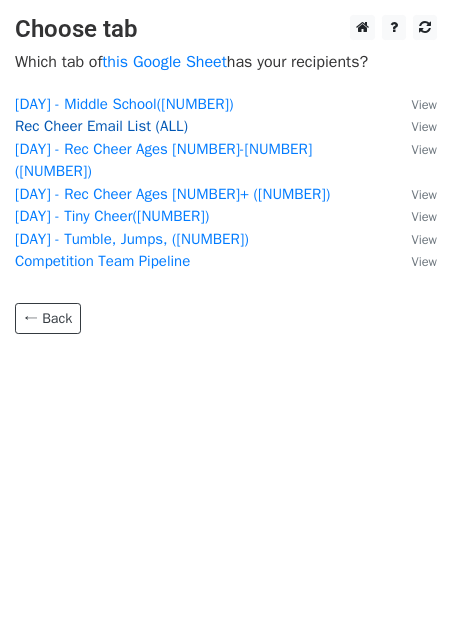 click on "Rec Cheer Email List (ALL)" at bounding box center (101, 126) 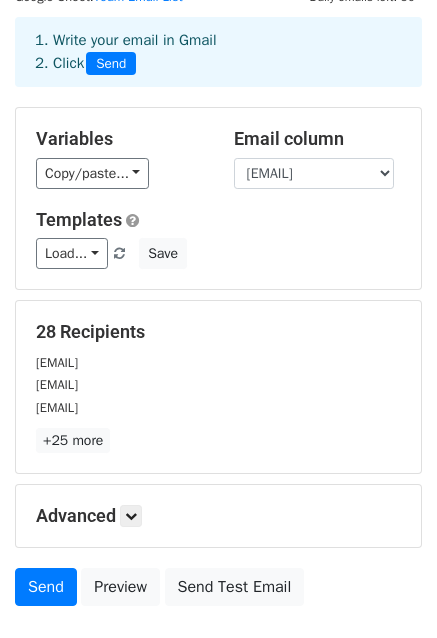 scroll, scrollTop: 82, scrollLeft: 0, axis: vertical 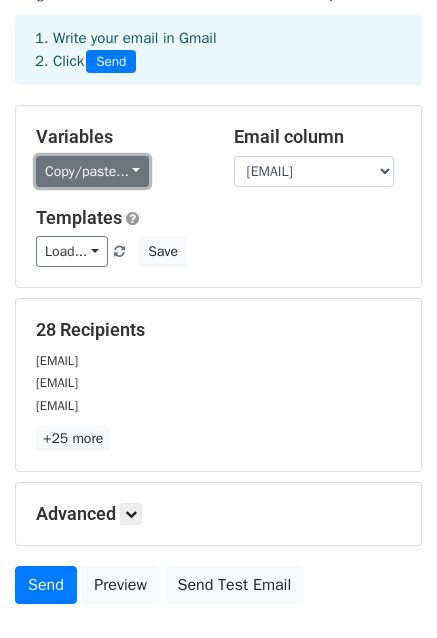 click on "Copy/paste..." at bounding box center (92, 171) 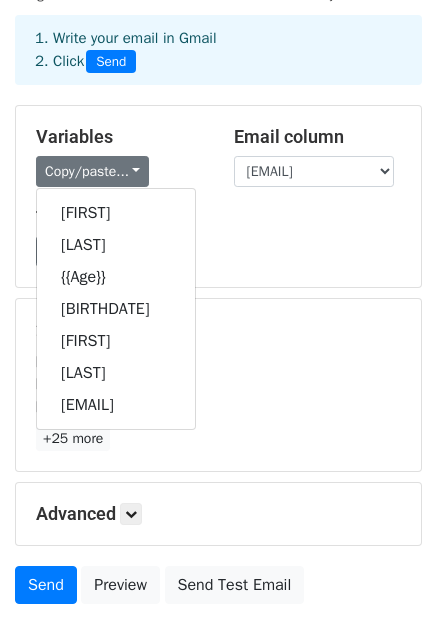 click on "Copy/paste...
[FIRST]
[LAST]
[AGE]
[BIRTHDATE]
[FIRST]
[LAST]
[EMAIL]" at bounding box center [120, 171] 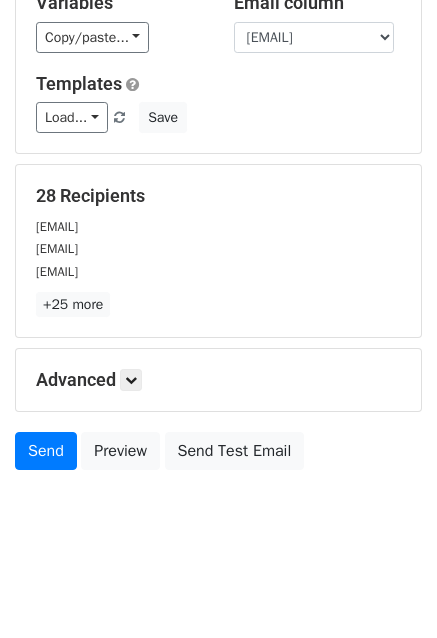scroll, scrollTop: 215, scrollLeft: 0, axis: vertical 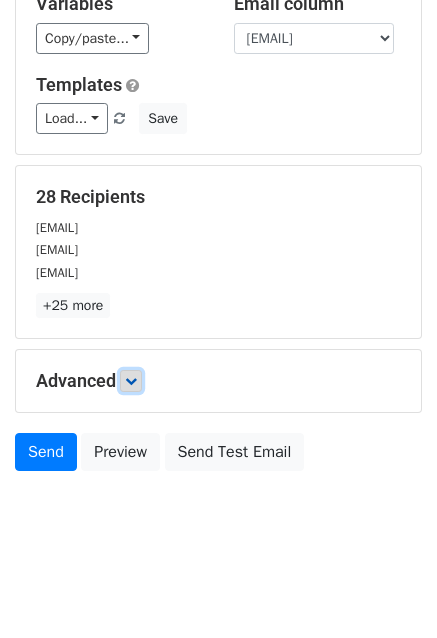 click at bounding box center (131, 381) 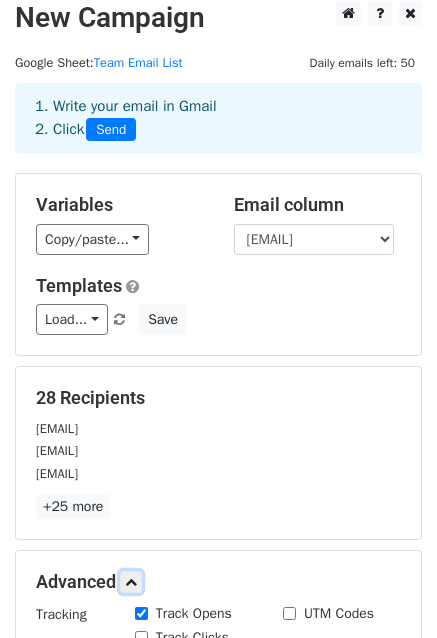 scroll, scrollTop: 0, scrollLeft: 0, axis: both 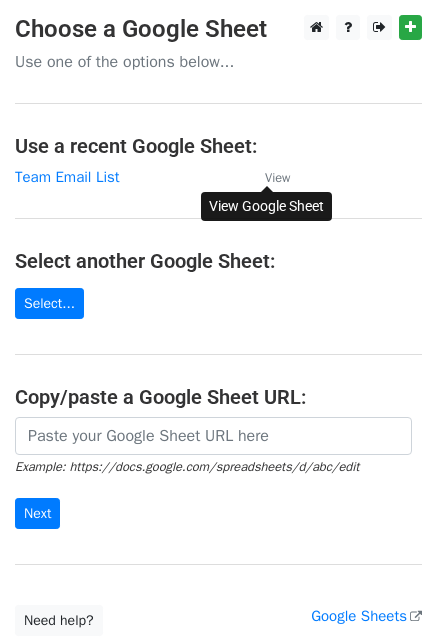 click on "View" at bounding box center [277, 178] 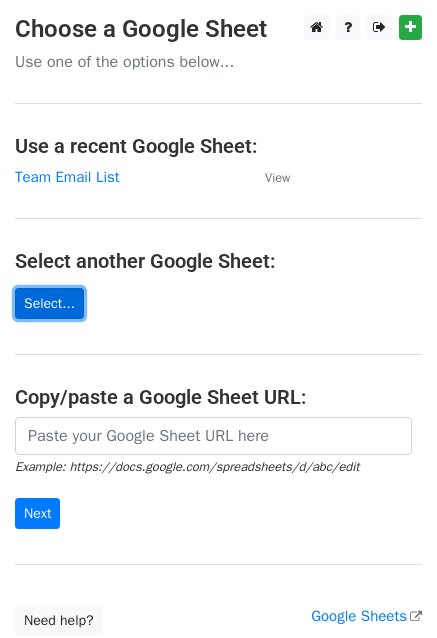 click on "Select..." at bounding box center [49, 303] 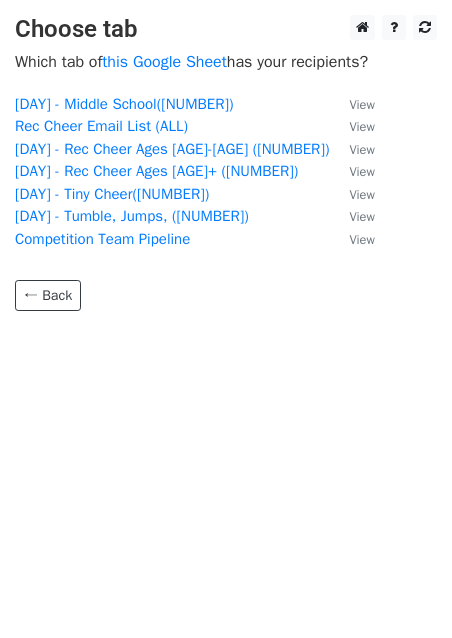 scroll, scrollTop: 0, scrollLeft: 0, axis: both 